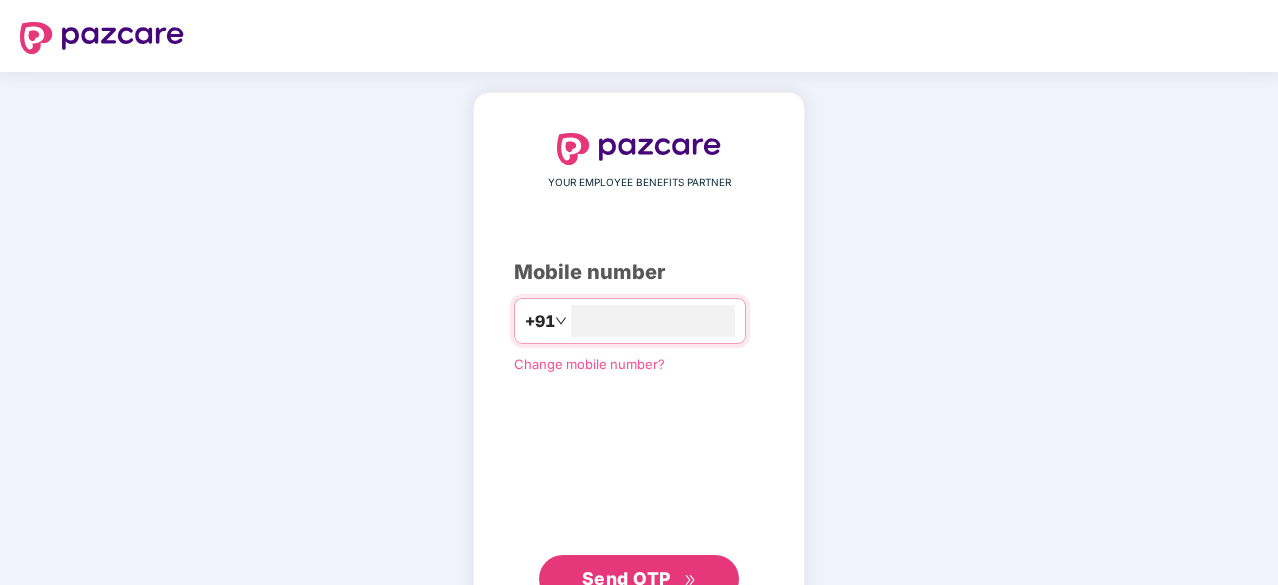 scroll, scrollTop: 0, scrollLeft: 0, axis: both 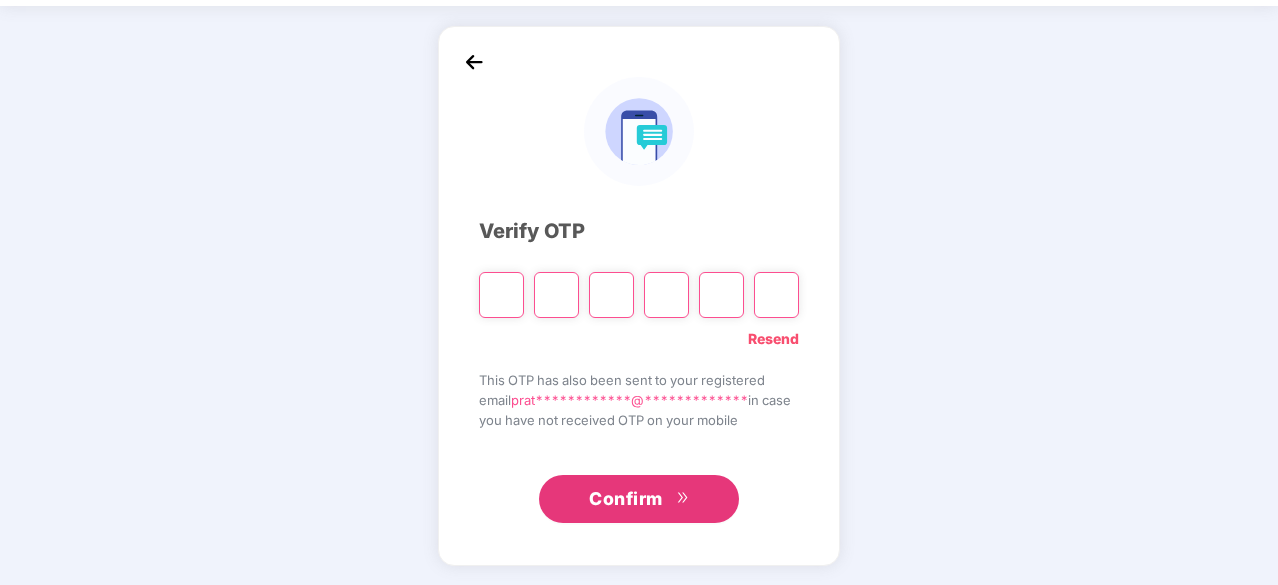 type on "*" 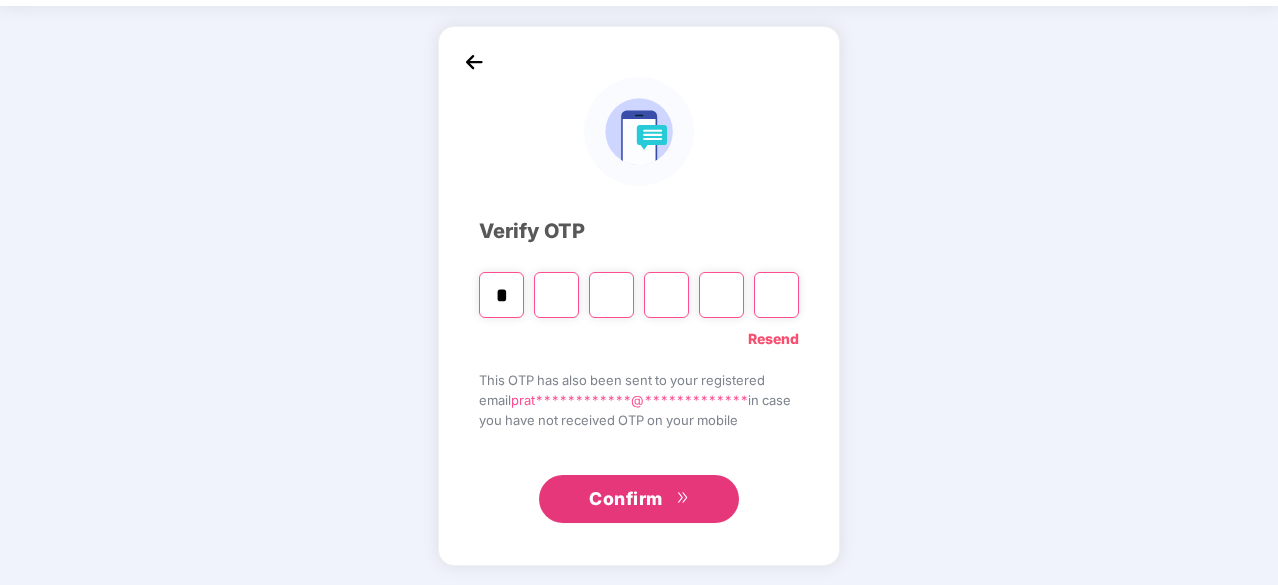 type on "*" 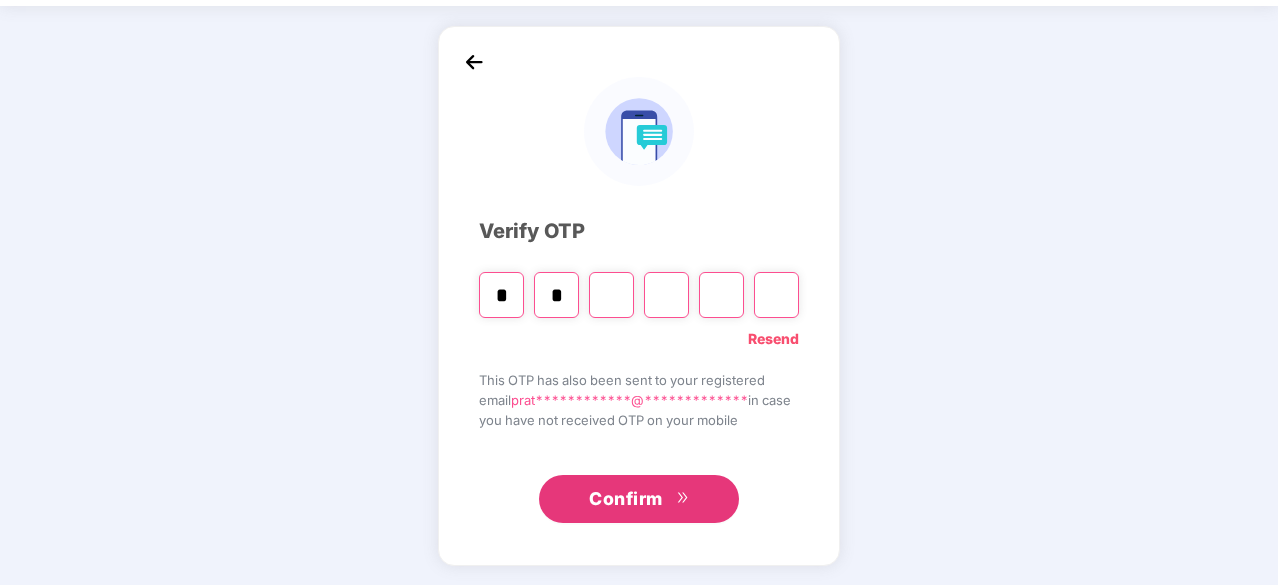 type on "*" 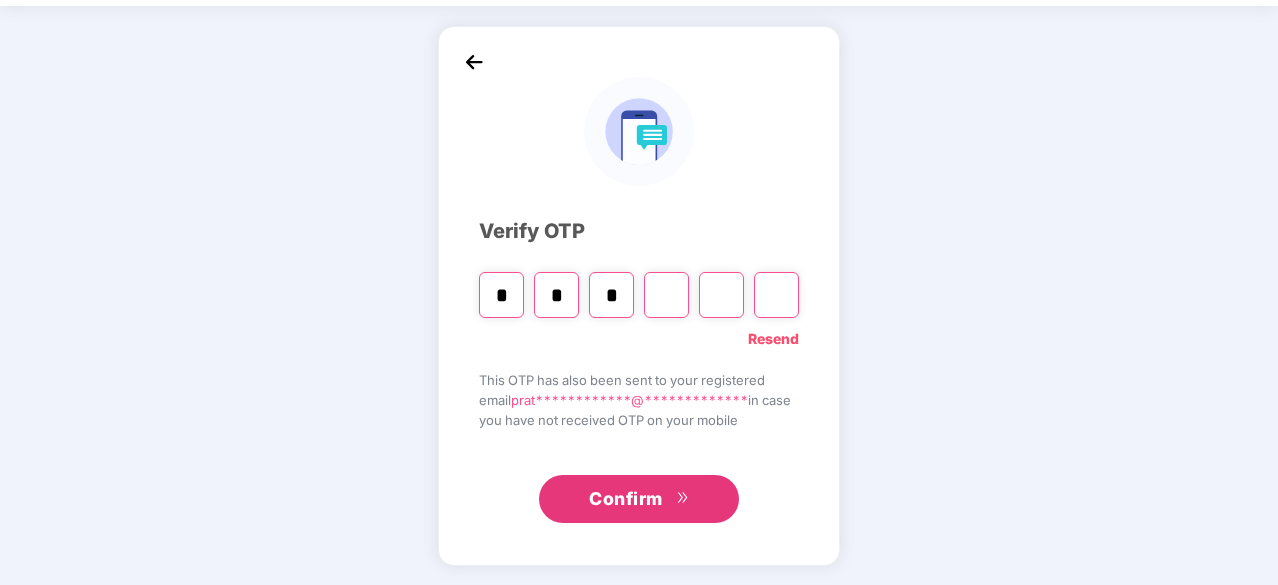 type on "*" 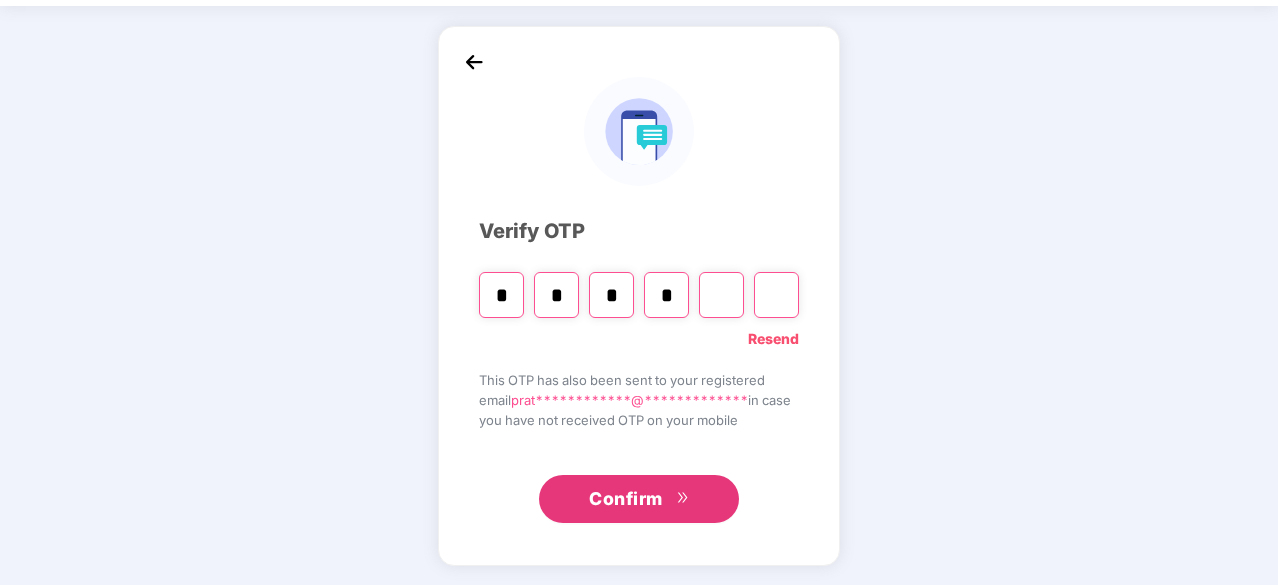 type on "*" 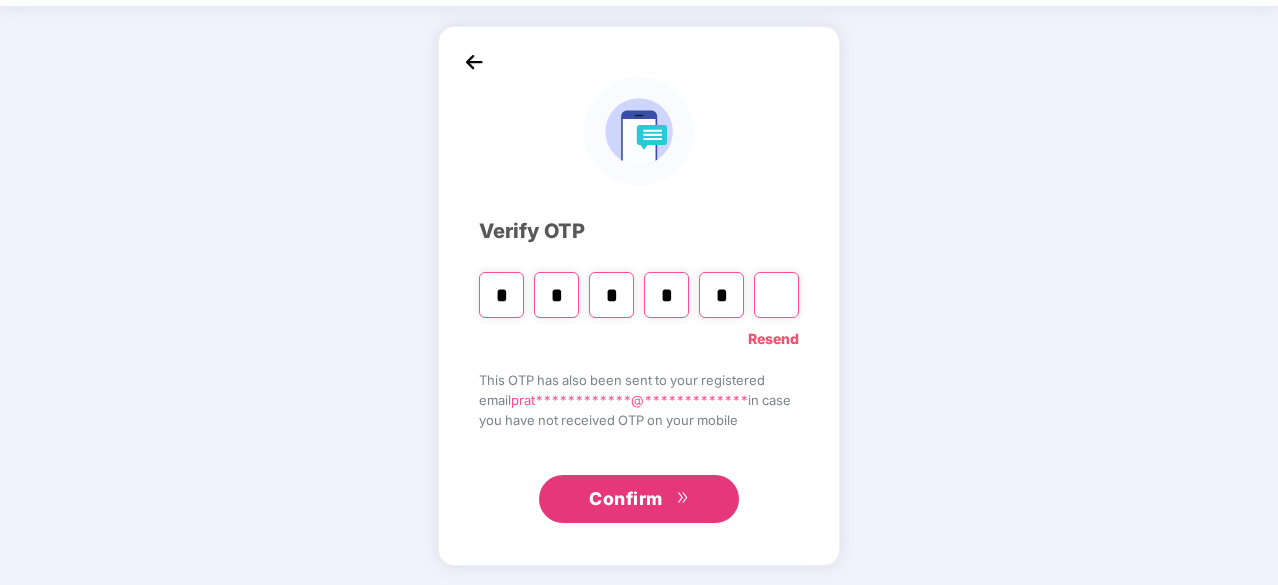 type on "*" 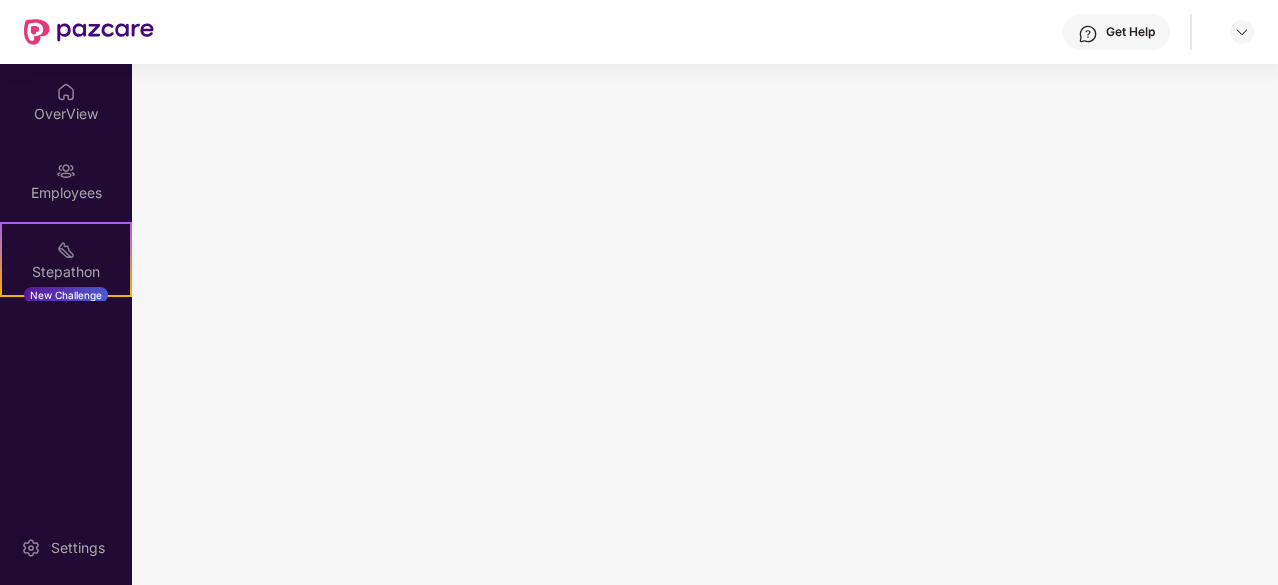 scroll, scrollTop: 0, scrollLeft: 0, axis: both 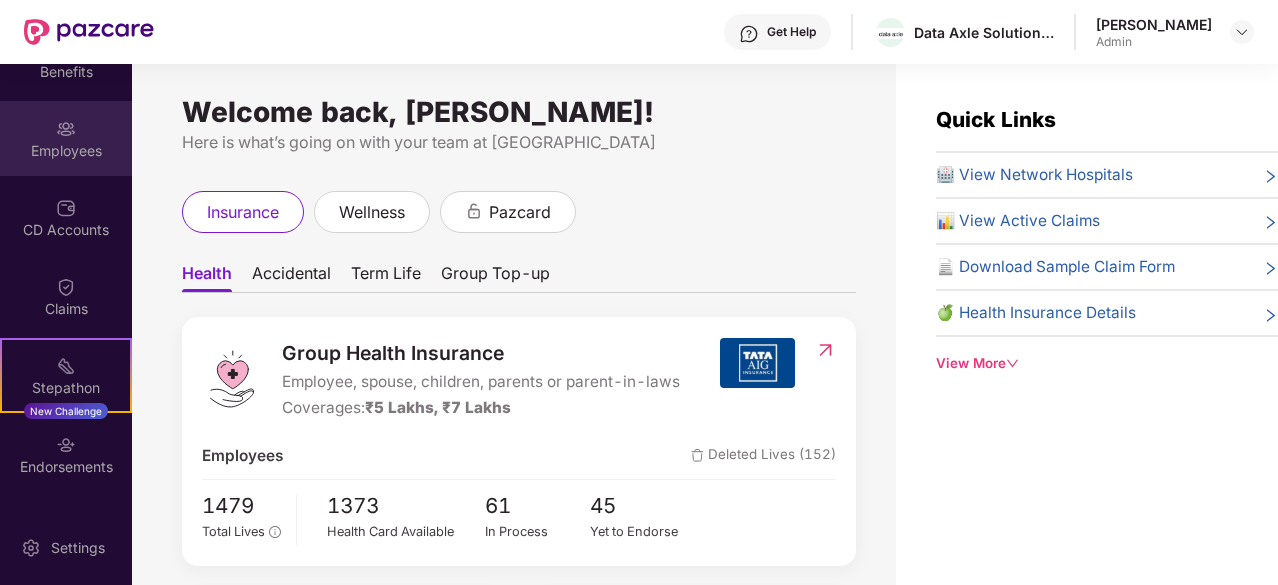 click on "Employees" at bounding box center [66, 151] 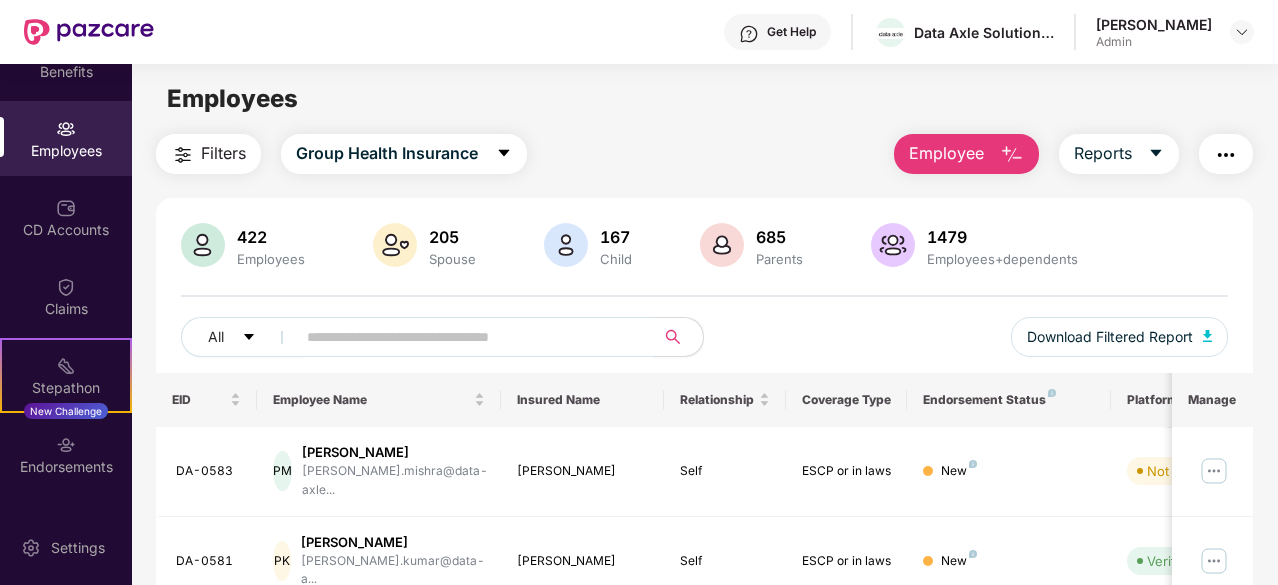 click on "Employee" at bounding box center (946, 153) 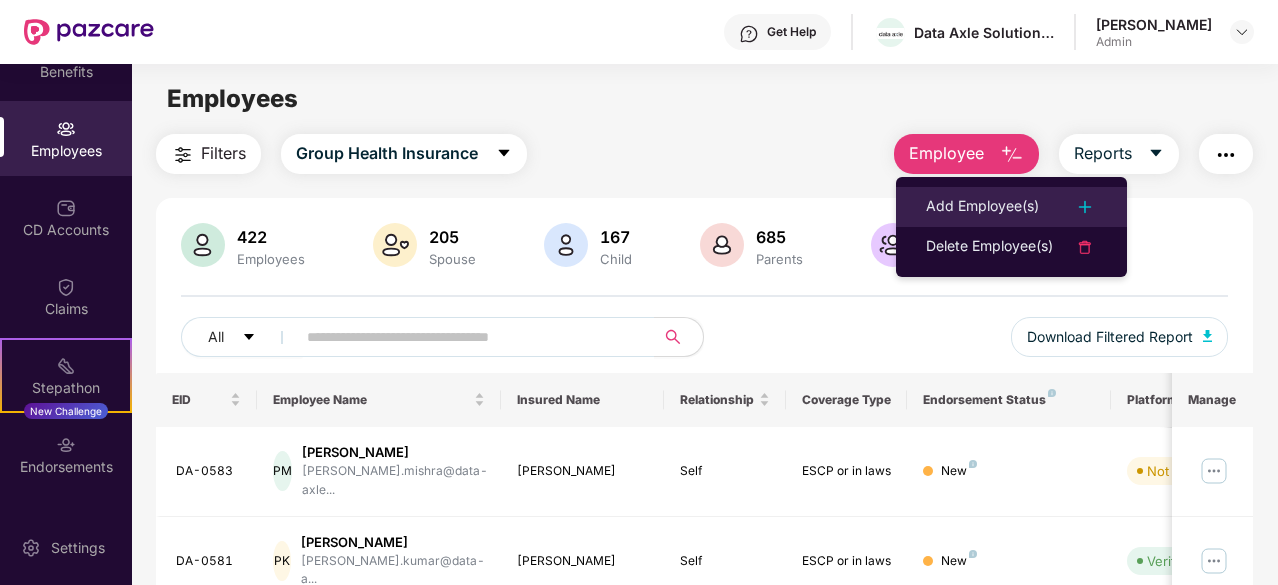 click on "Add Employee(s)" at bounding box center [982, 207] 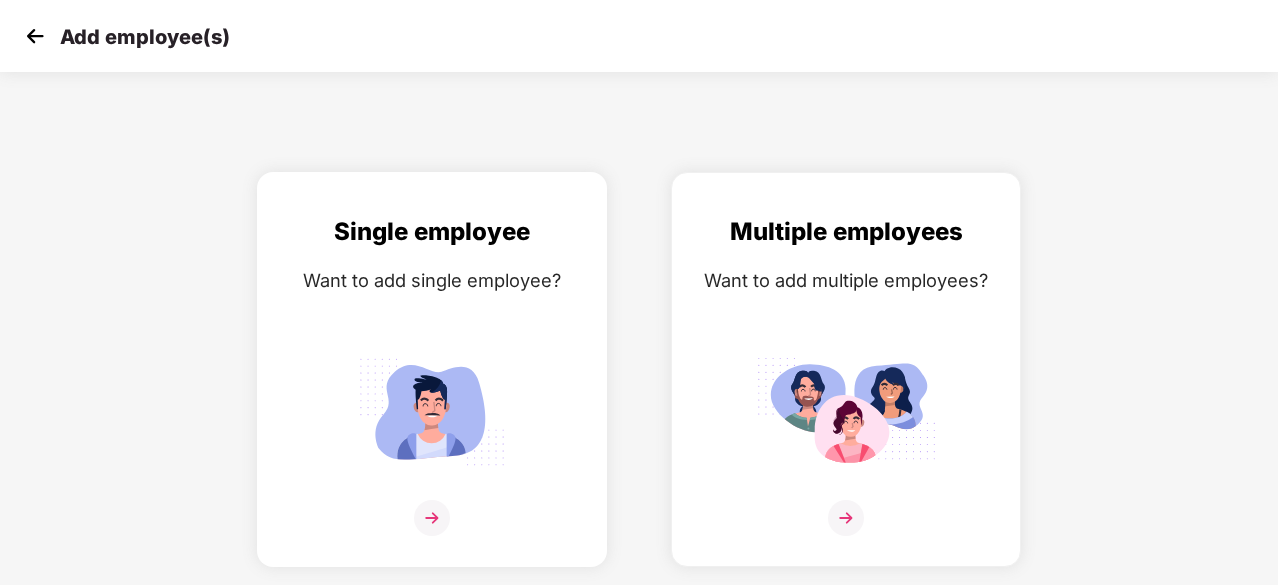 click at bounding box center [432, 530] 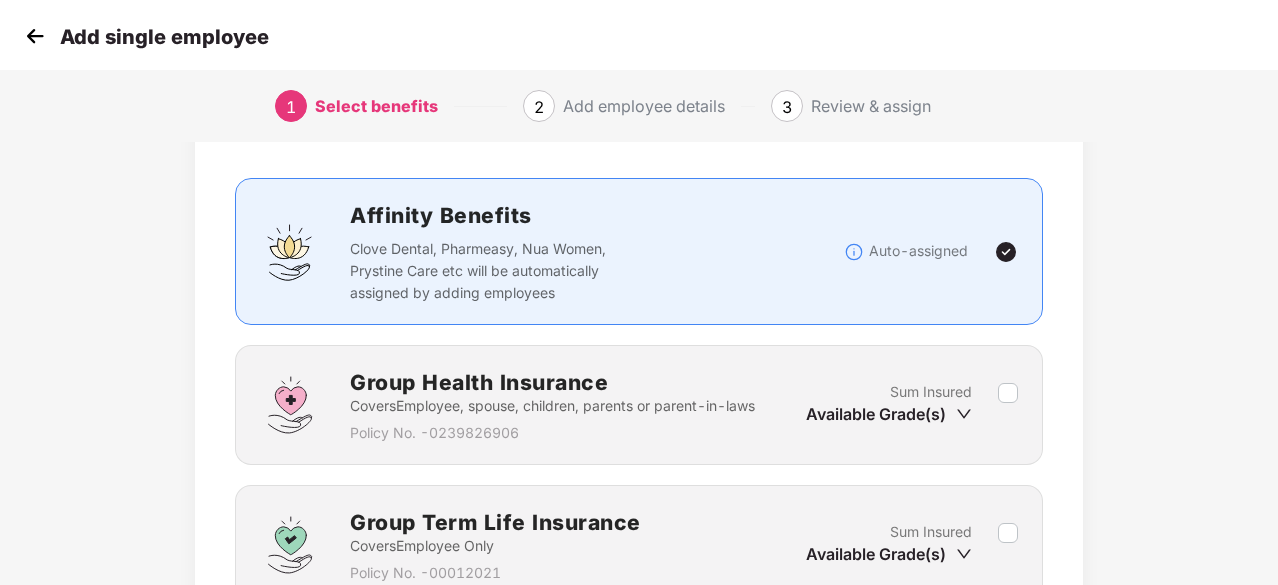 scroll, scrollTop: 200, scrollLeft: 0, axis: vertical 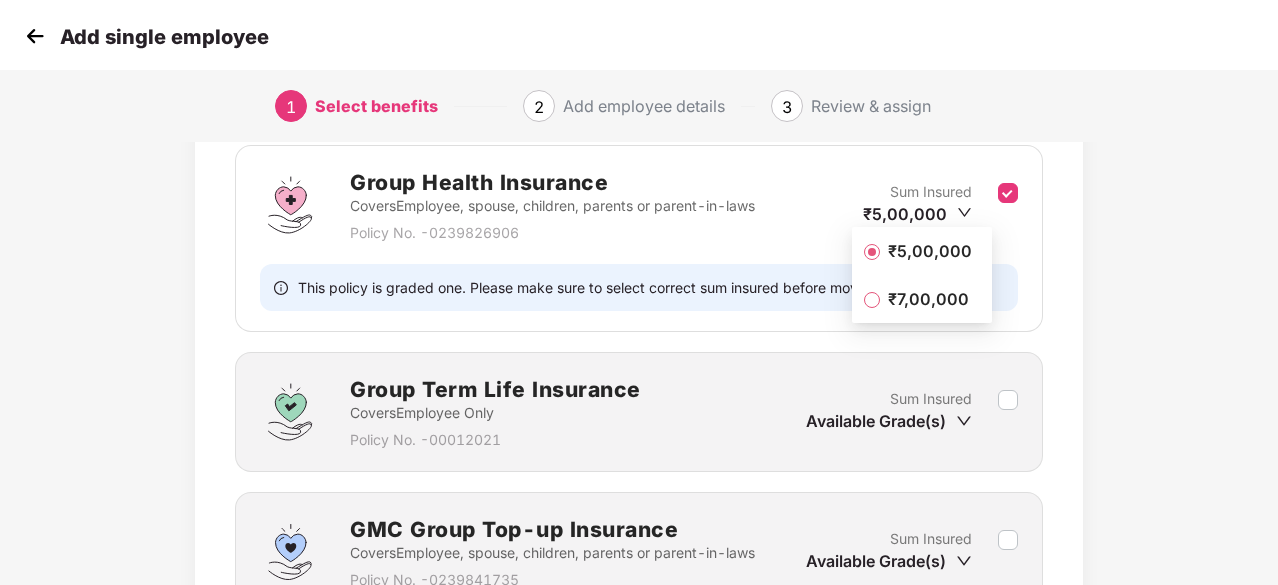 click on "Benefits 2 / 4     Selected Affinity Benefits Clove Dental, Pharmeasy, Nua Women, Prystine Care etc will be automatically assigned by adding employees Auto-assigned Group Health Insurance Covers  Employee, spouse, children, parents or parent-in-laws Policy No. -  0239826906 Sum Insured ₹5,00,000   This policy is graded one. Please make sure to select correct sum insured before moving ahead. Group Term Life Insurance Covers  Employee Only Policy No. -  00012021 Sum Insured Available Grade(s) GMC Group Top-up Insurance Covers  Employee, spouse, children, parents or parent-in-laws Policy No. -  0239841735 Sum Insured Available Grade(s) Group Accidental Insurance Covers  Employee Only Policy No. -  0239832274 Sum Insured   3.0x of fixed CTC Back Next" at bounding box center [639, 390] 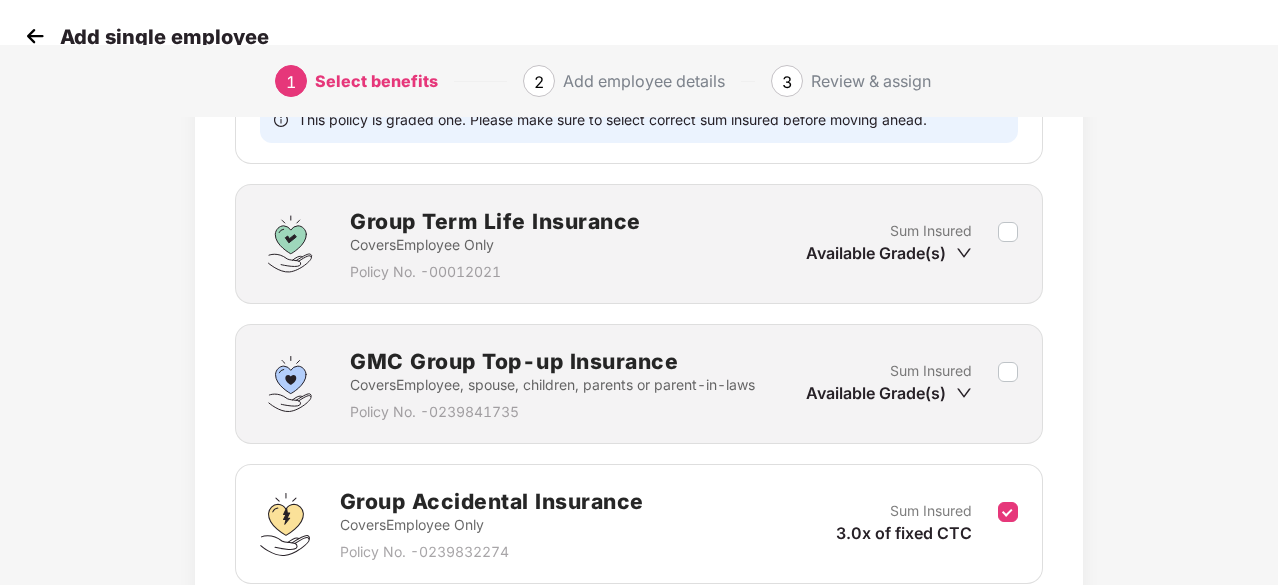 scroll, scrollTop: 500, scrollLeft: 0, axis: vertical 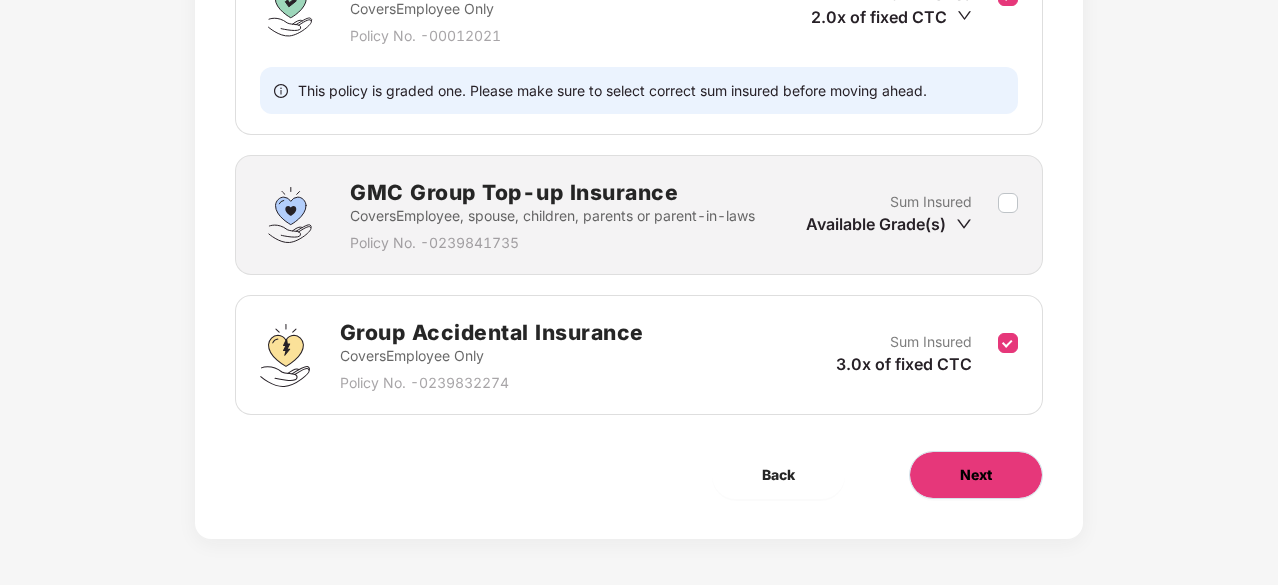 click on "Next" at bounding box center [976, 475] 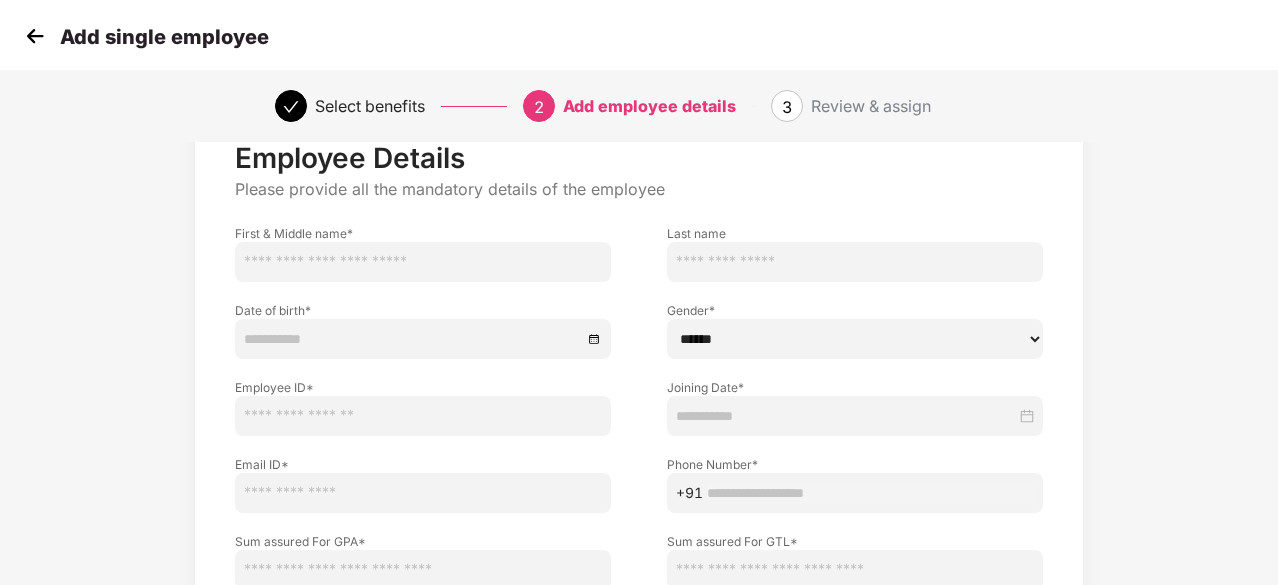 scroll, scrollTop: 100, scrollLeft: 0, axis: vertical 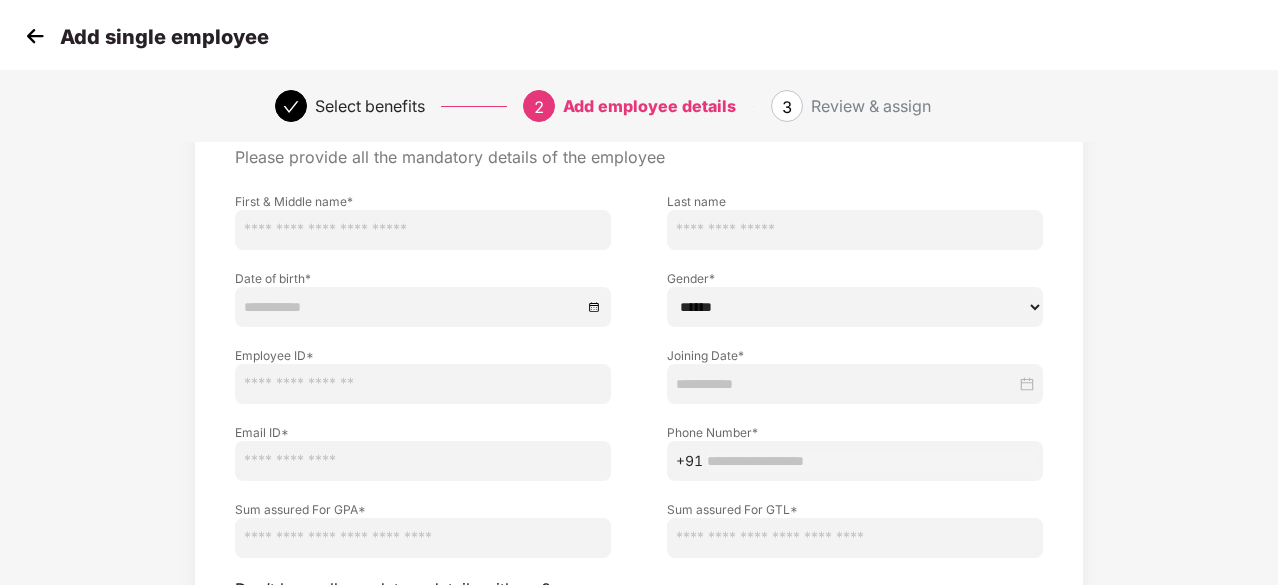 click on "****** **** ******" at bounding box center (855, 307) 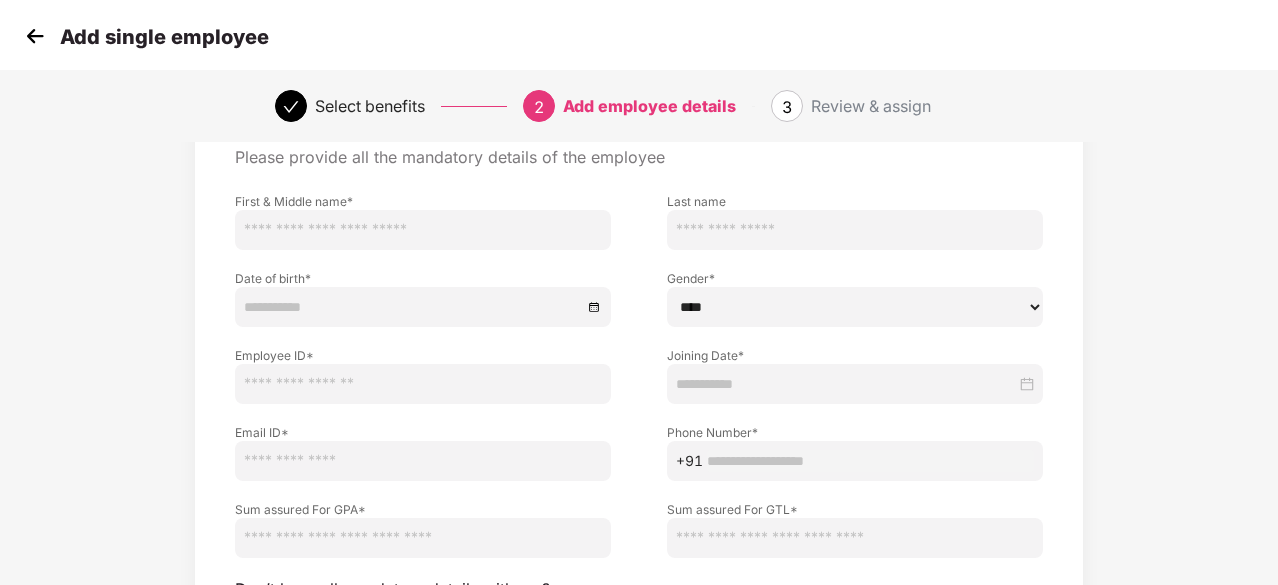 click on "****** **** ******" at bounding box center (855, 307) 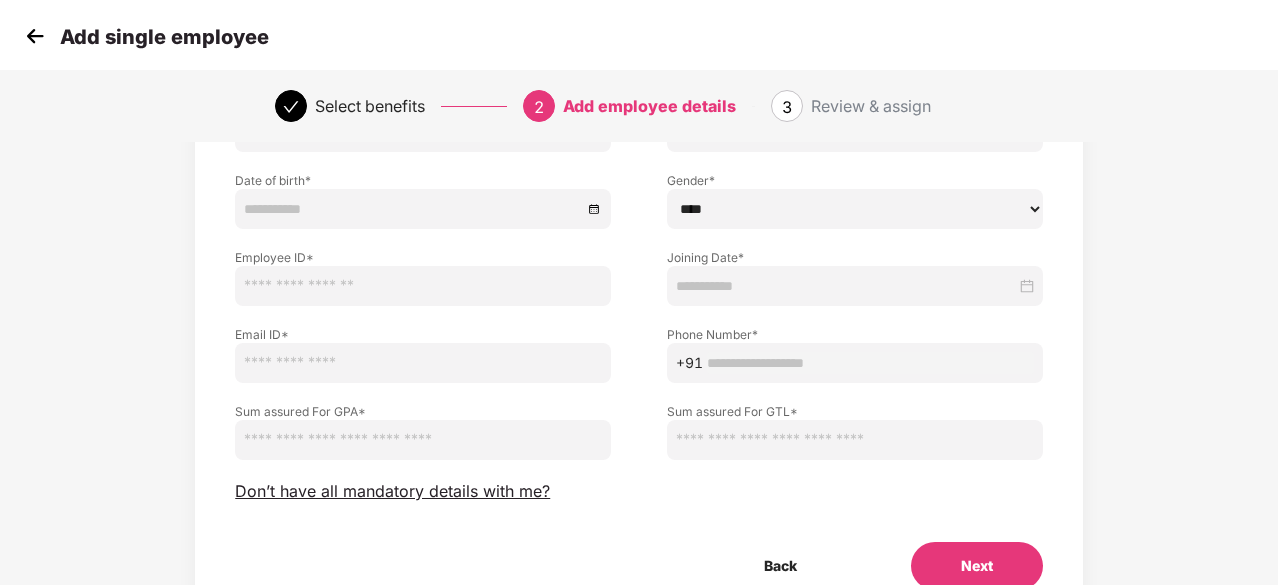 scroll, scrollTop: 292, scrollLeft: 0, axis: vertical 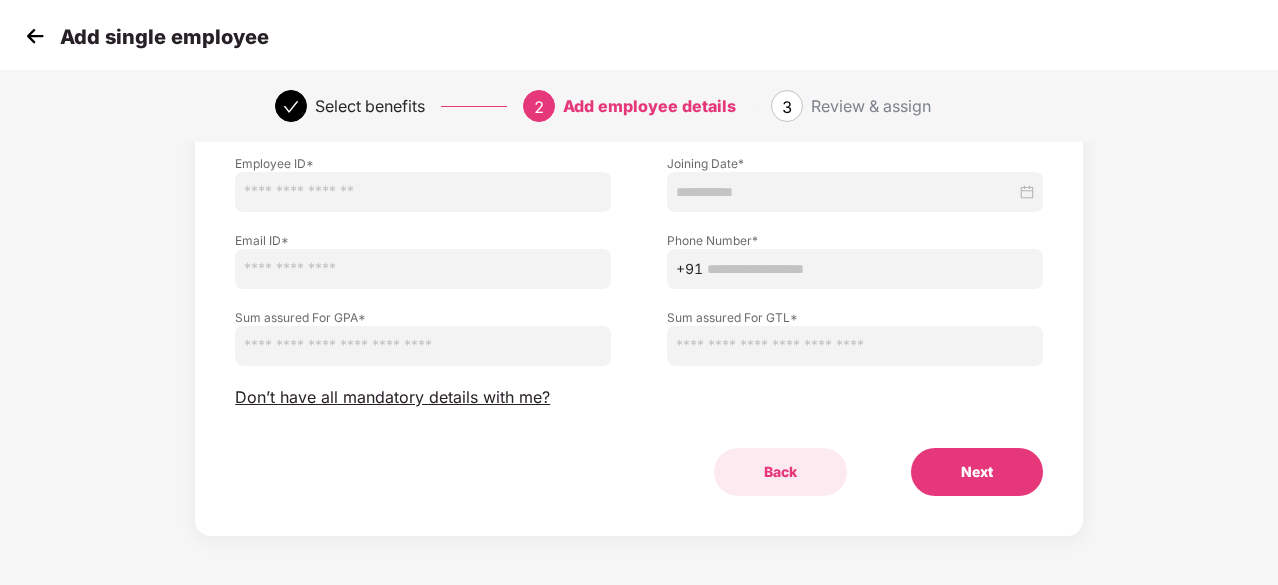 click on "Back" at bounding box center (780, 472) 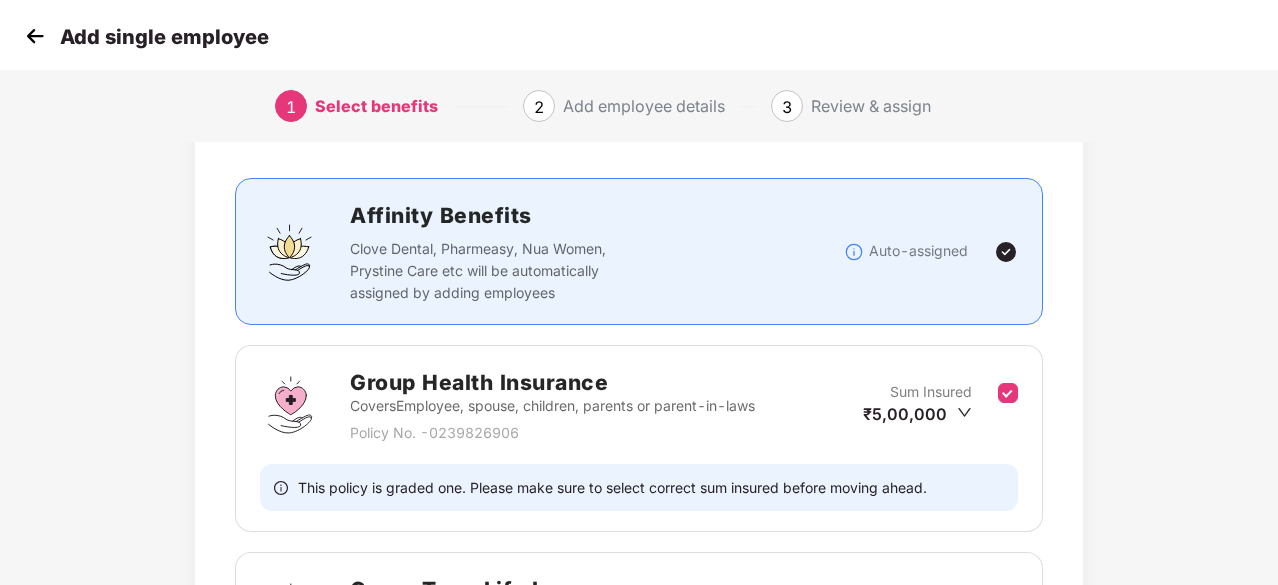 scroll, scrollTop: 0, scrollLeft: 0, axis: both 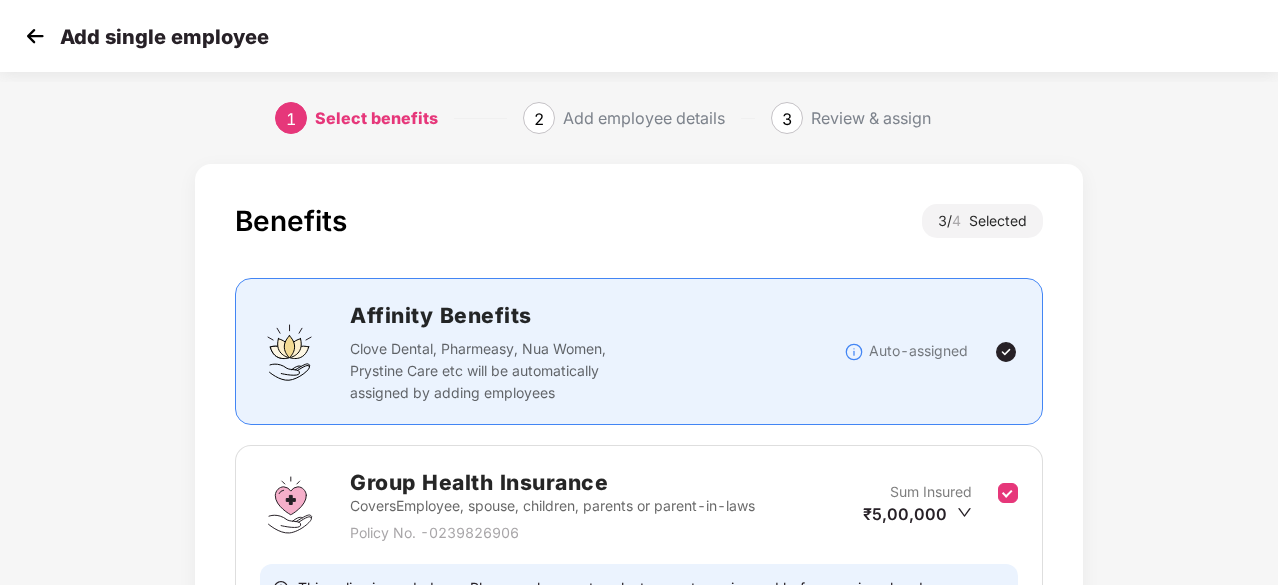 click on "Add single employee" at bounding box center (144, 36) 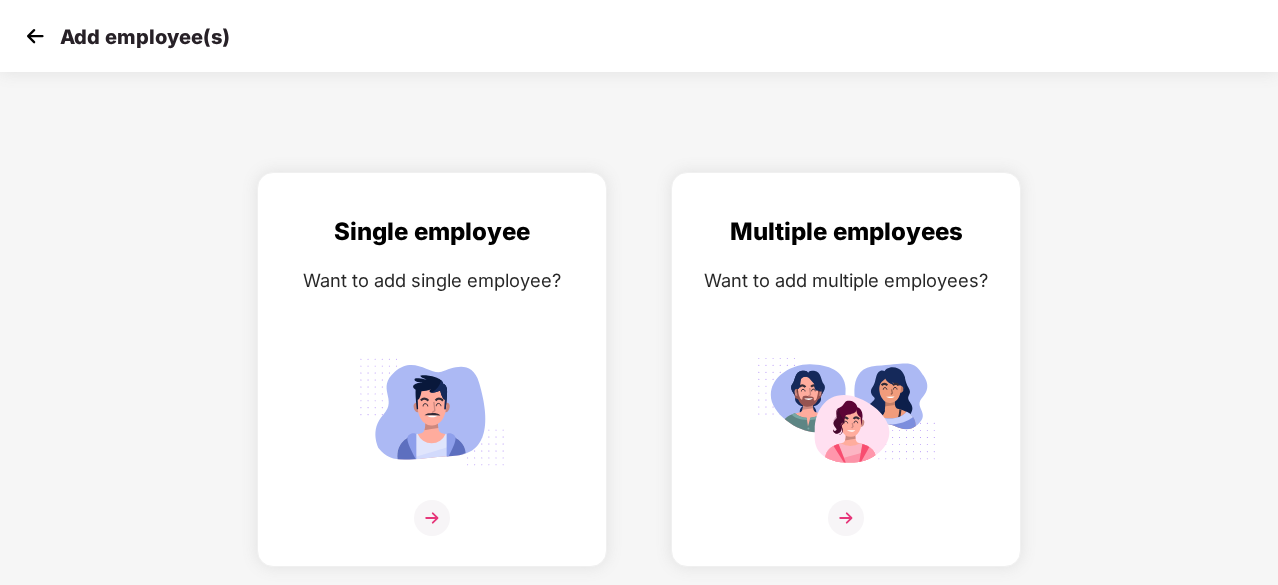 click at bounding box center (35, 36) 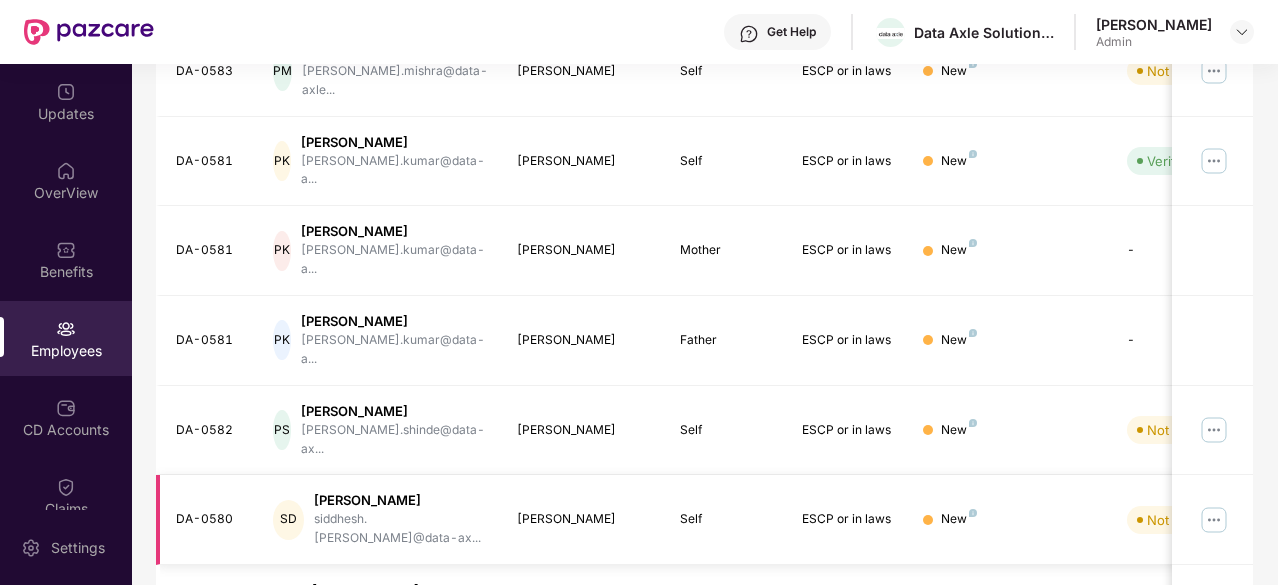 scroll, scrollTop: 0, scrollLeft: 0, axis: both 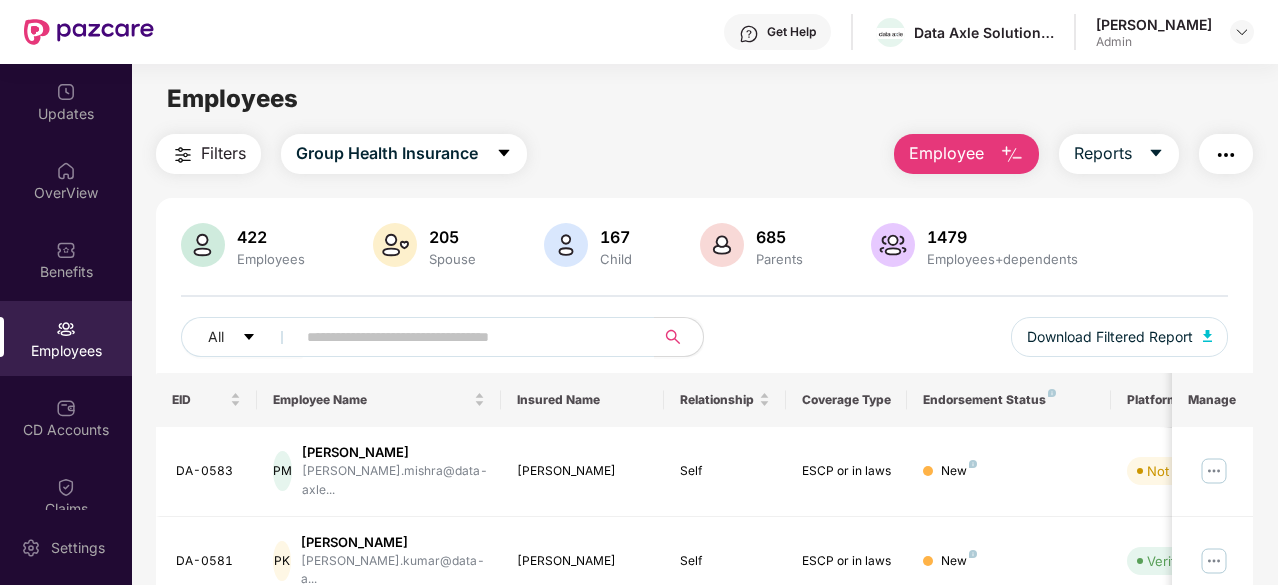 click on "Employee" at bounding box center (946, 153) 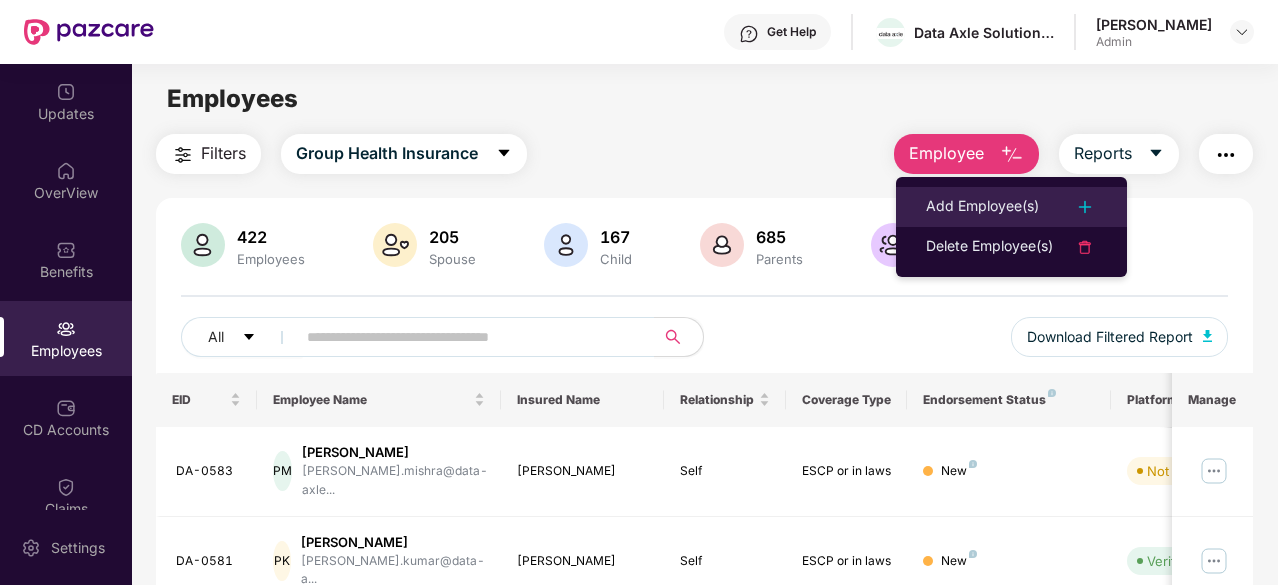 click on "Add Employee(s)" at bounding box center (982, 207) 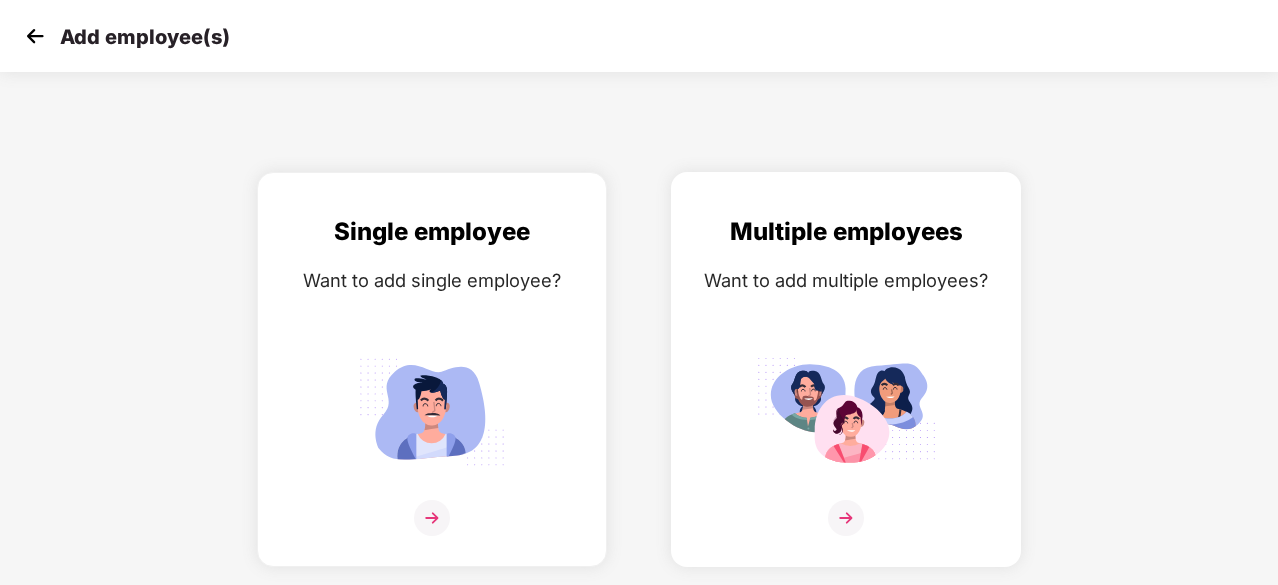 click at bounding box center (846, 518) 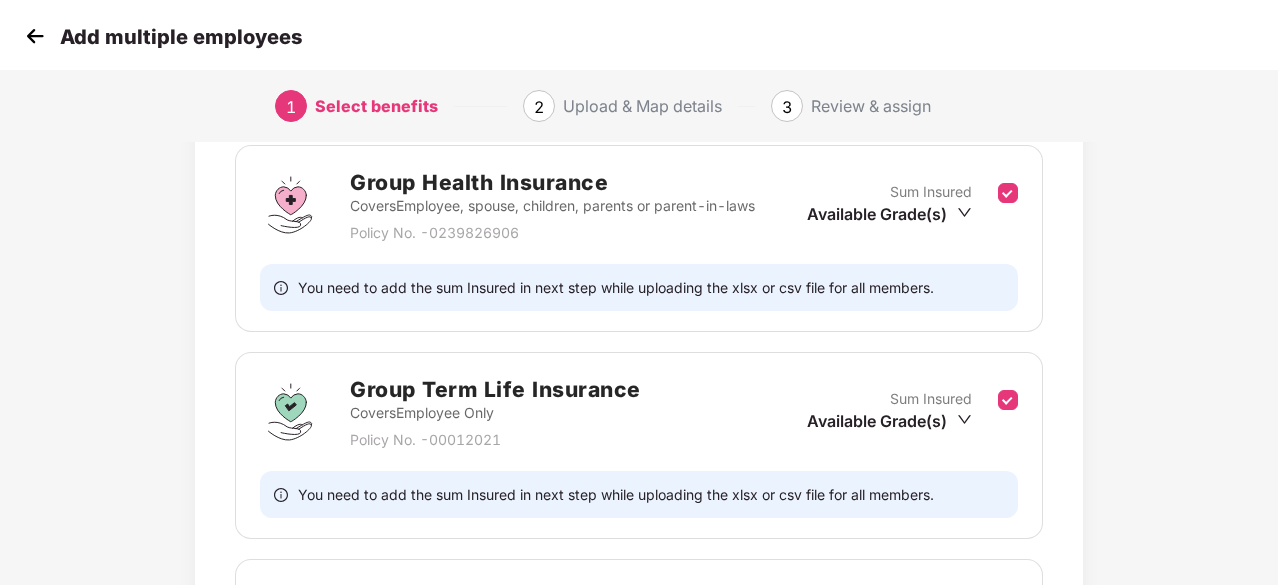 scroll, scrollTop: 700, scrollLeft: 0, axis: vertical 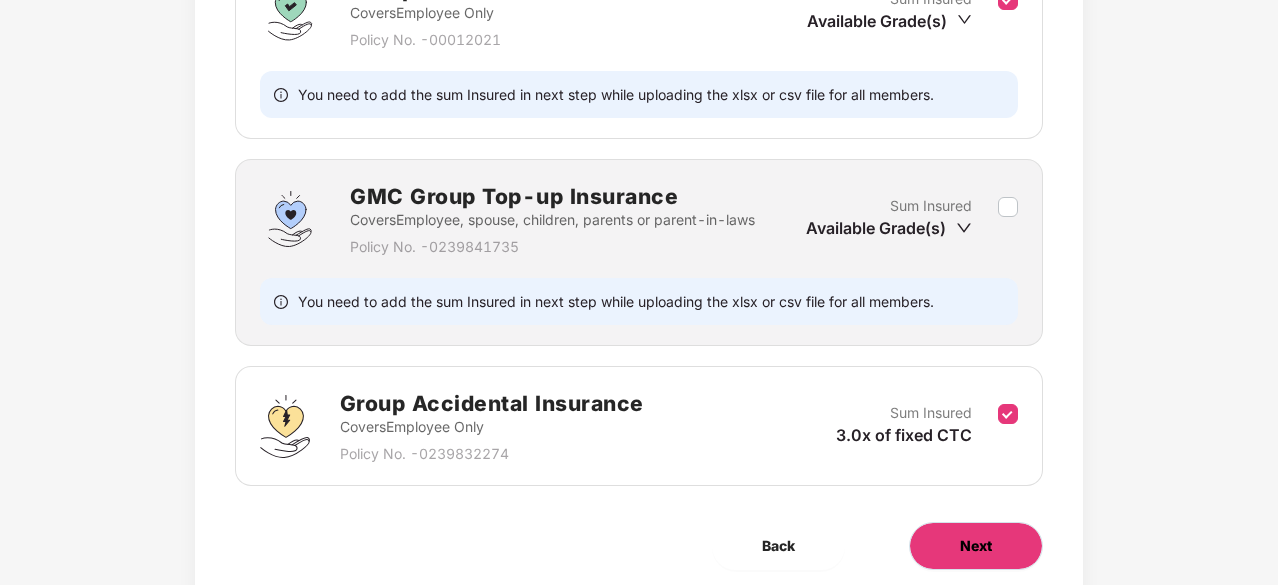 click on "Next" at bounding box center [976, 546] 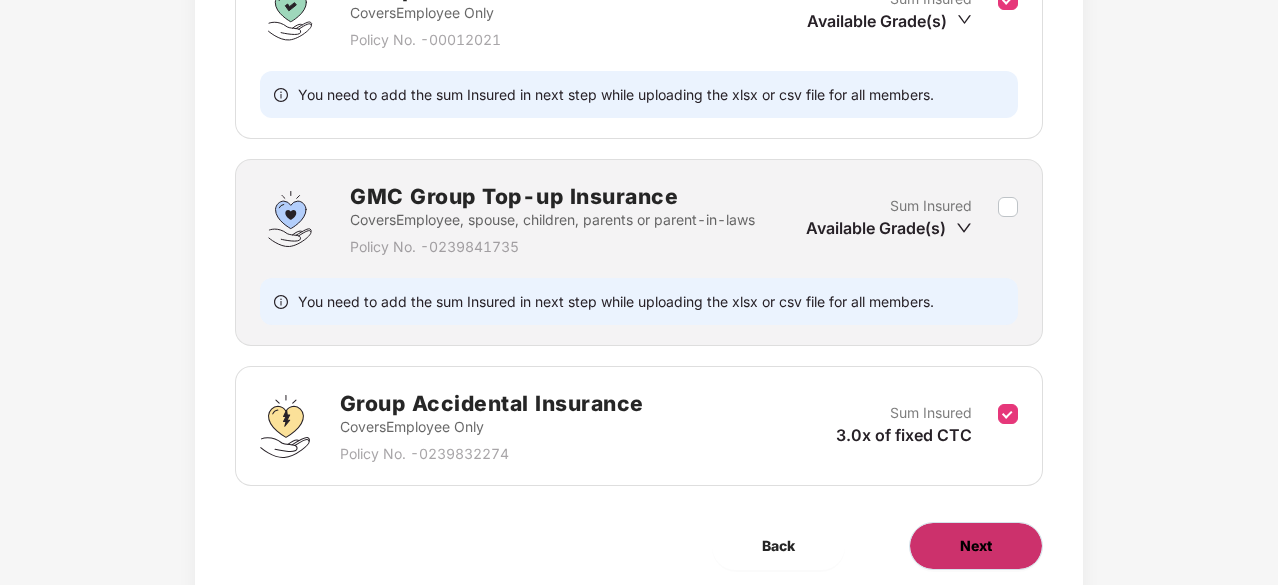 scroll, scrollTop: 0, scrollLeft: 0, axis: both 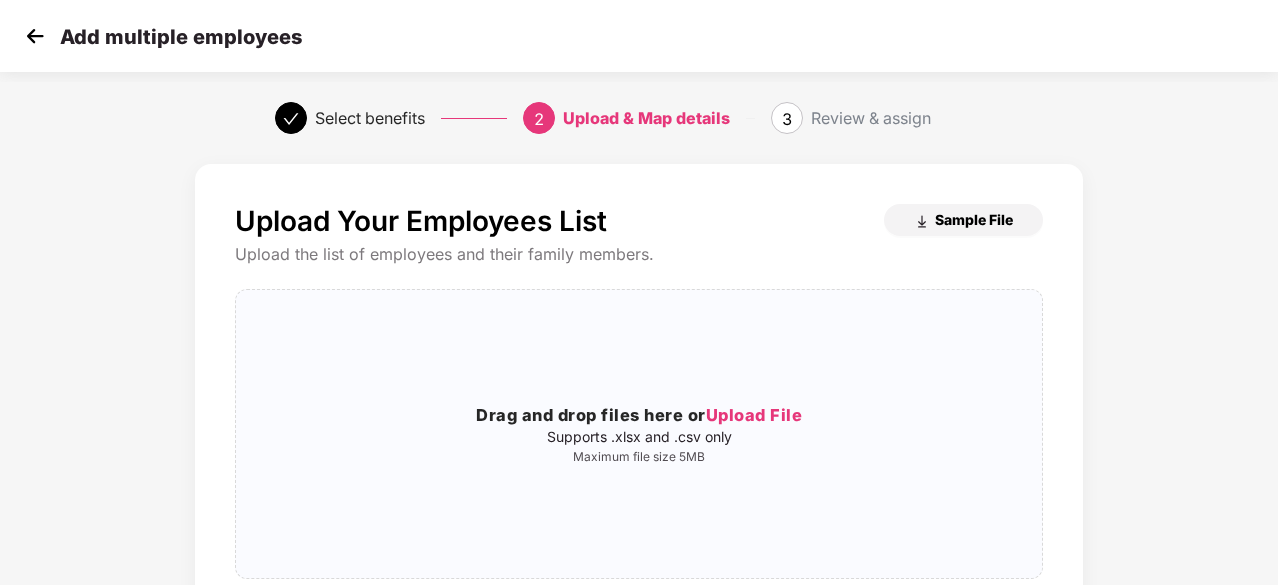 click on "Sample File" at bounding box center [974, 219] 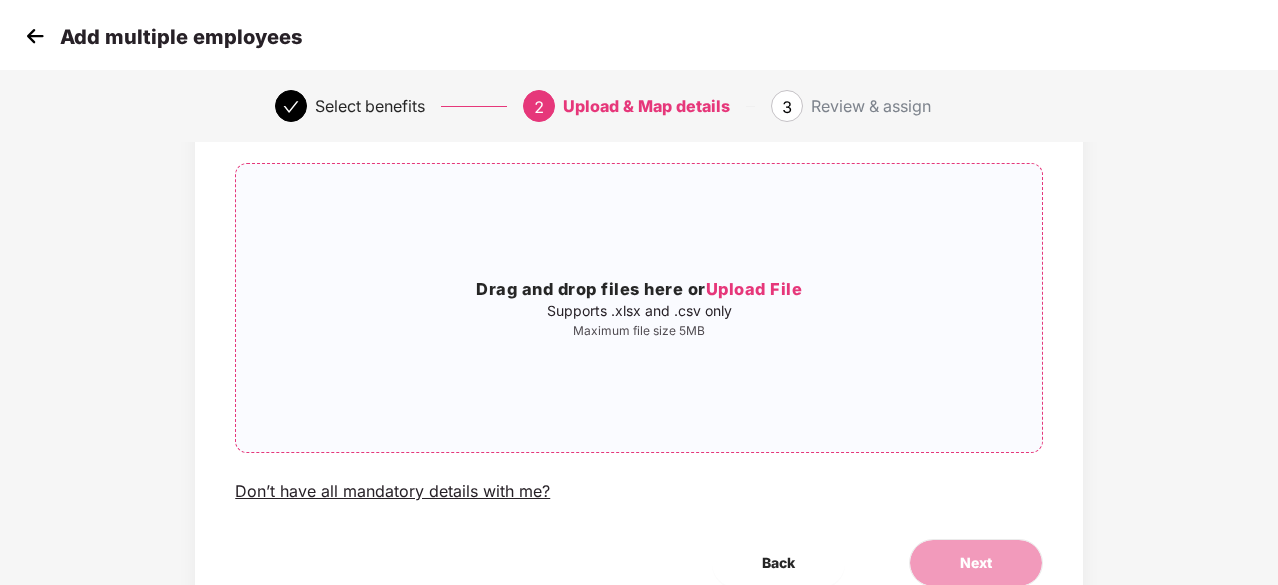 scroll, scrollTop: 218, scrollLeft: 0, axis: vertical 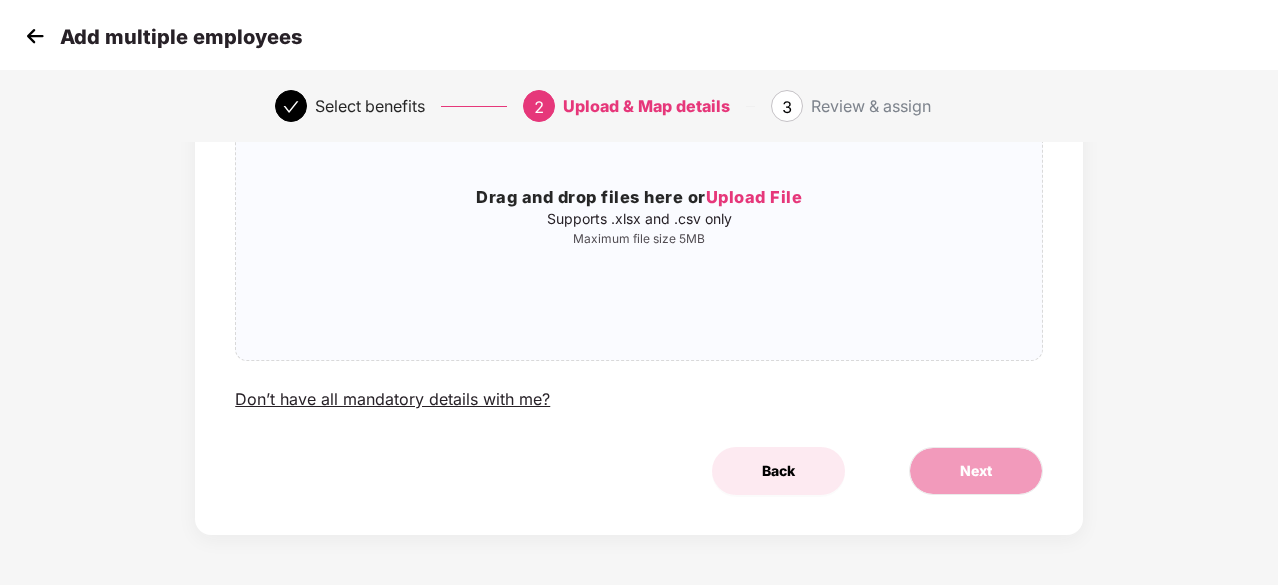 click on "Back" at bounding box center (778, 471) 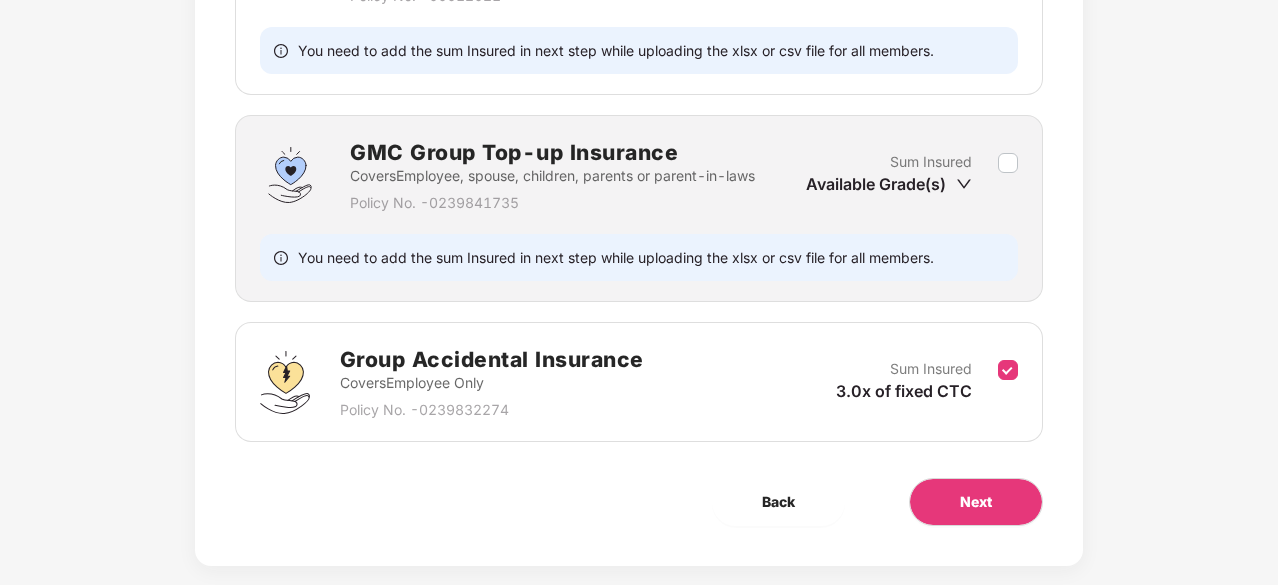 scroll, scrollTop: 771, scrollLeft: 0, axis: vertical 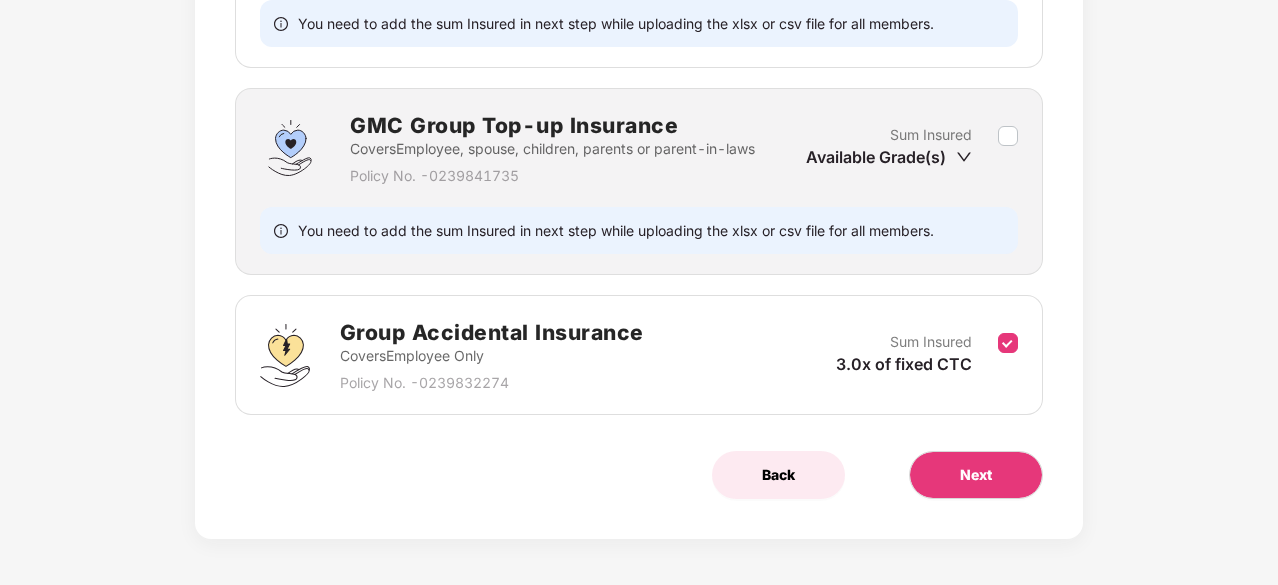 click on "Back" at bounding box center [778, 475] 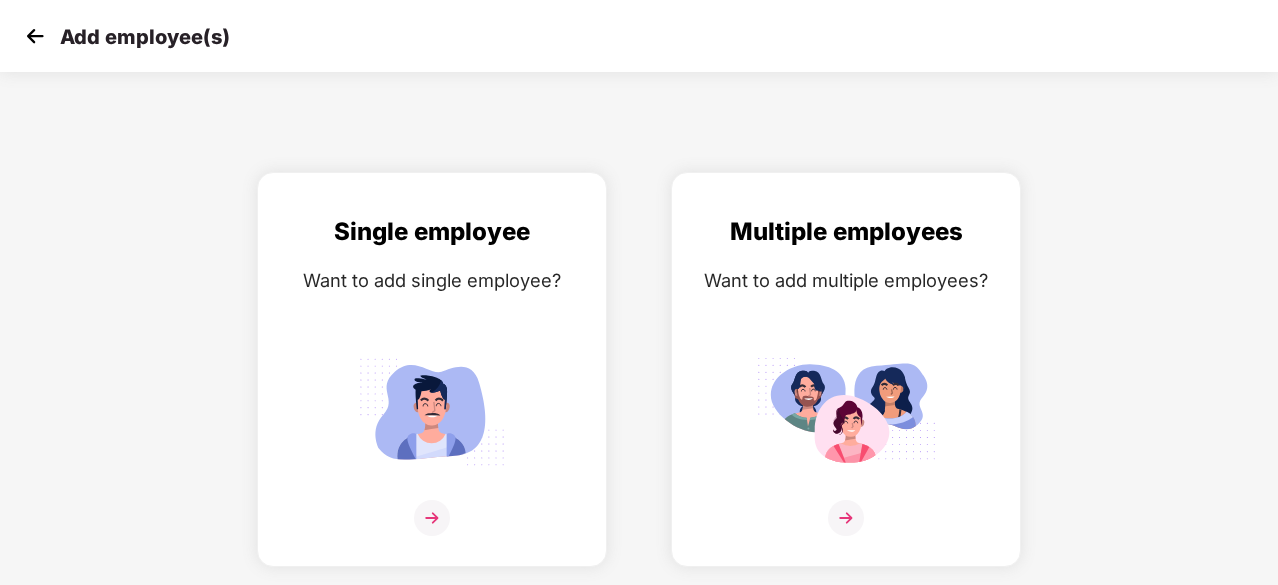 scroll, scrollTop: 0, scrollLeft: 0, axis: both 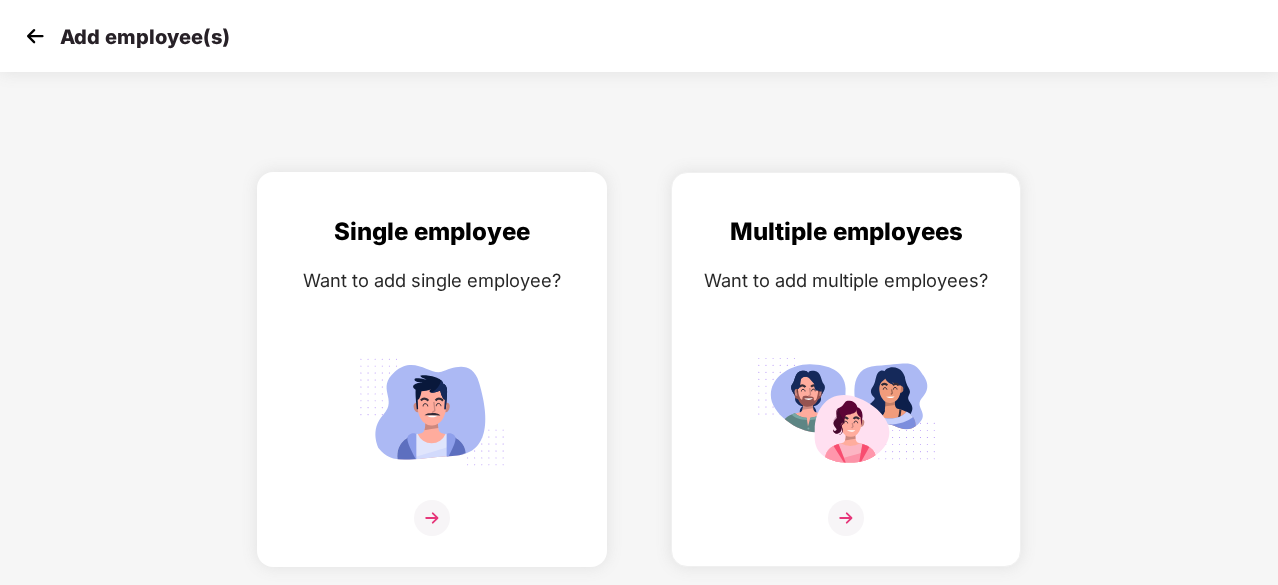 click at bounding box center [432, 518] 